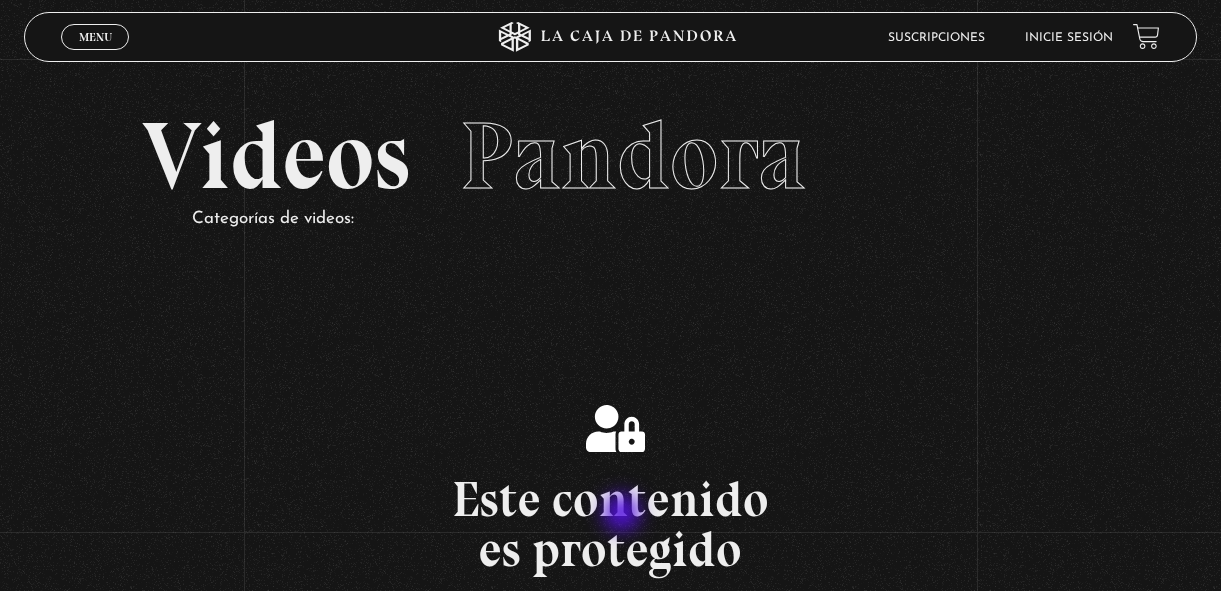 scroll, scrollTop: 0, scrollLeft: 0, axis: both 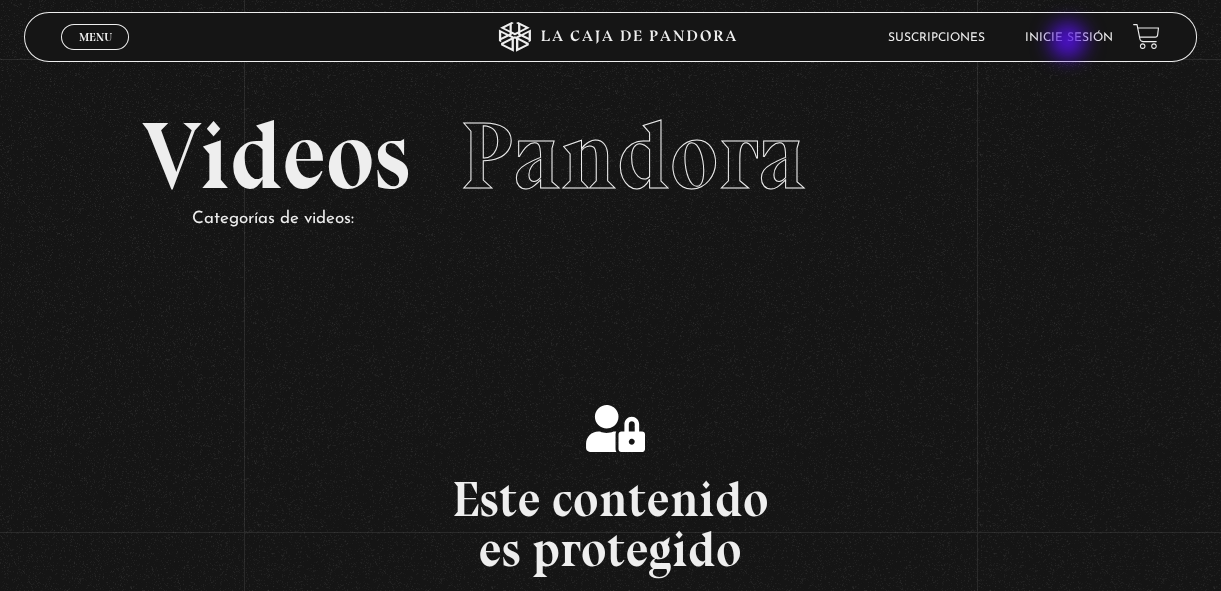 click on "Inicie sesión" at bounding box center [1069, 37] 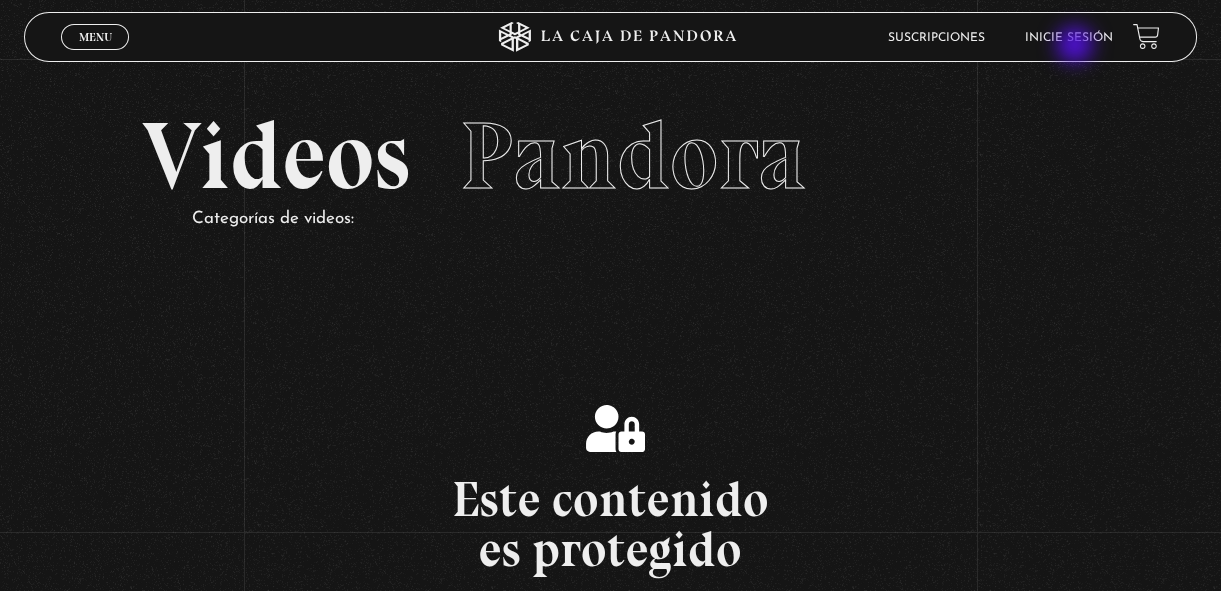 click on "Inicie sesión" at bounding box center [1069, 37] 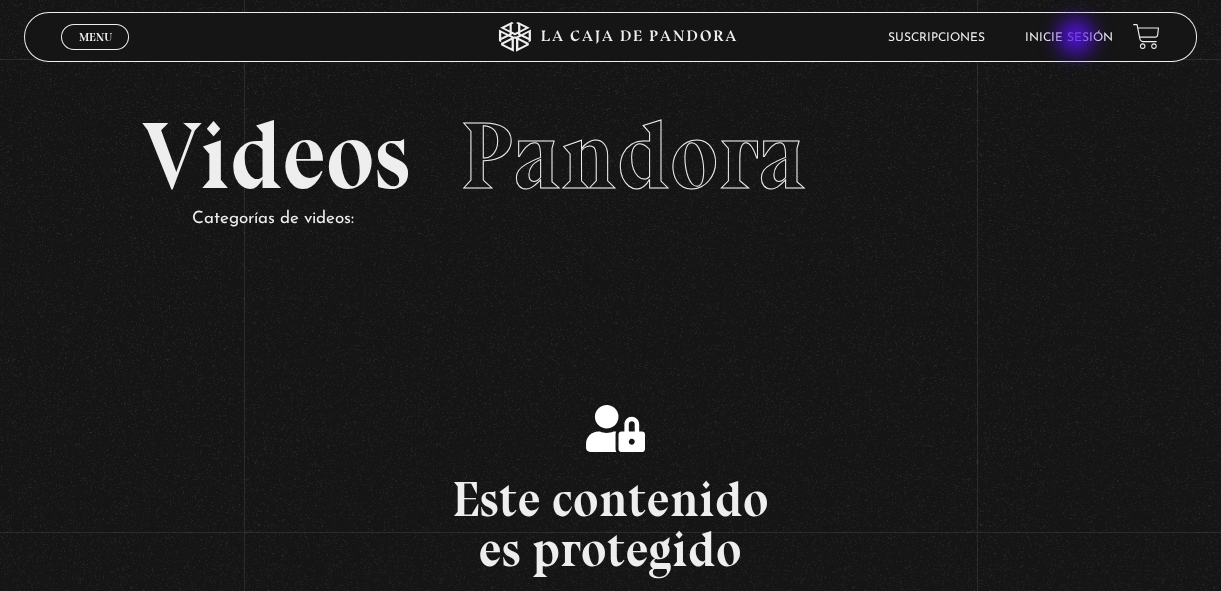 click on "Inicie sesión" at bounding box center (1069, 38) 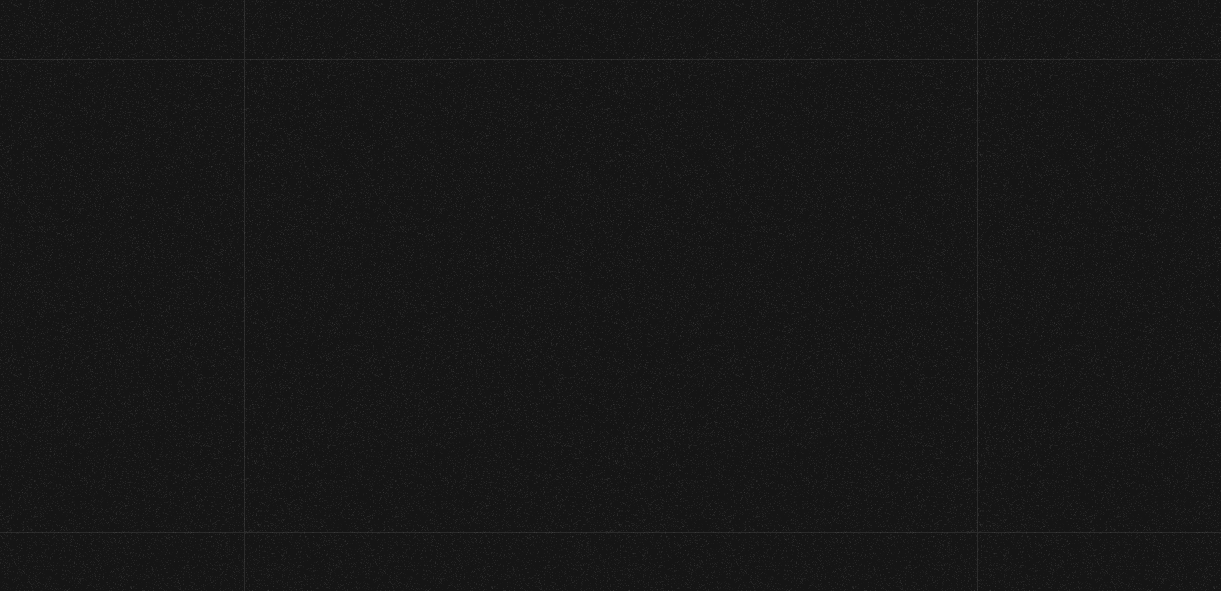 scroll, scrollTop: 0, scrollLeft: 0, axis: both 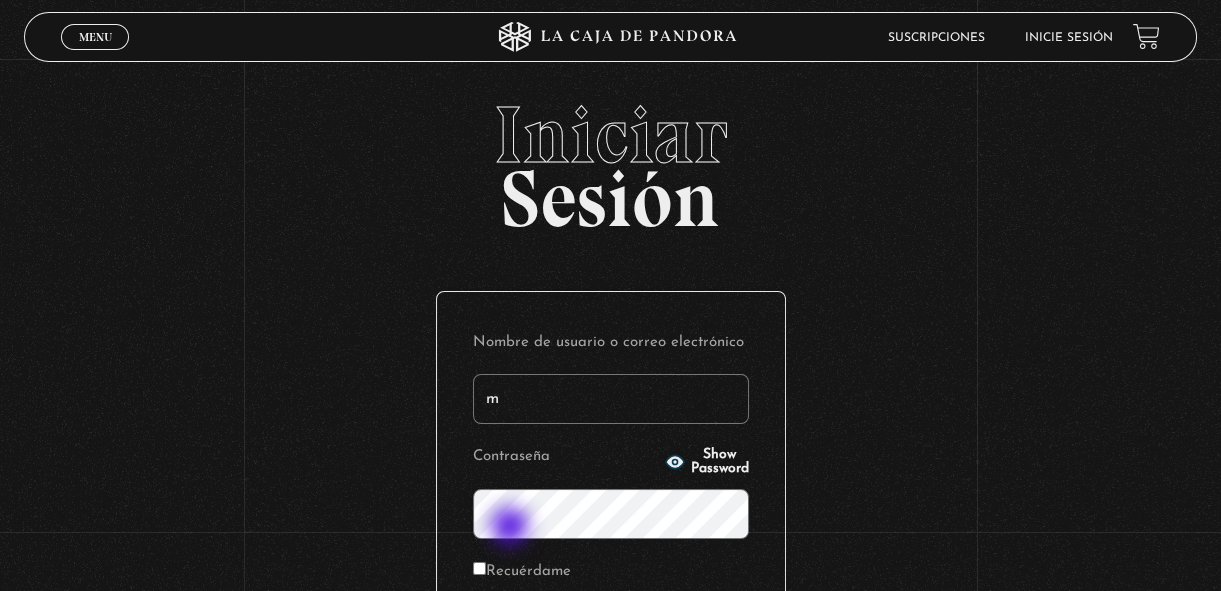 type on "[EMAIL]" 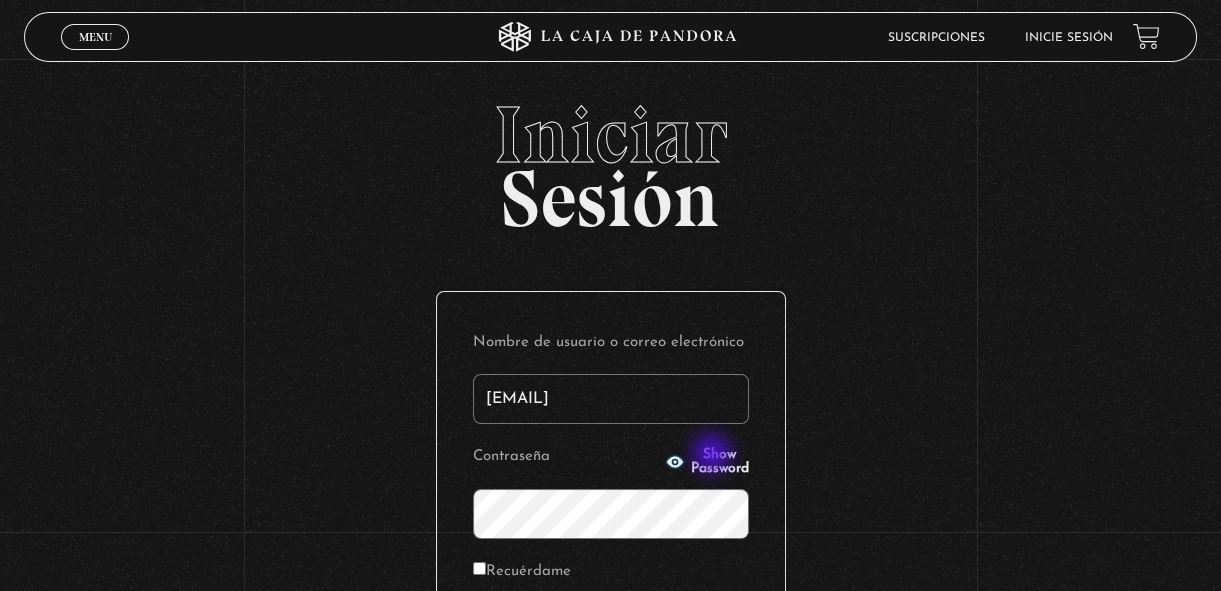 click on "Show Password" at bounding box center [720, 462] 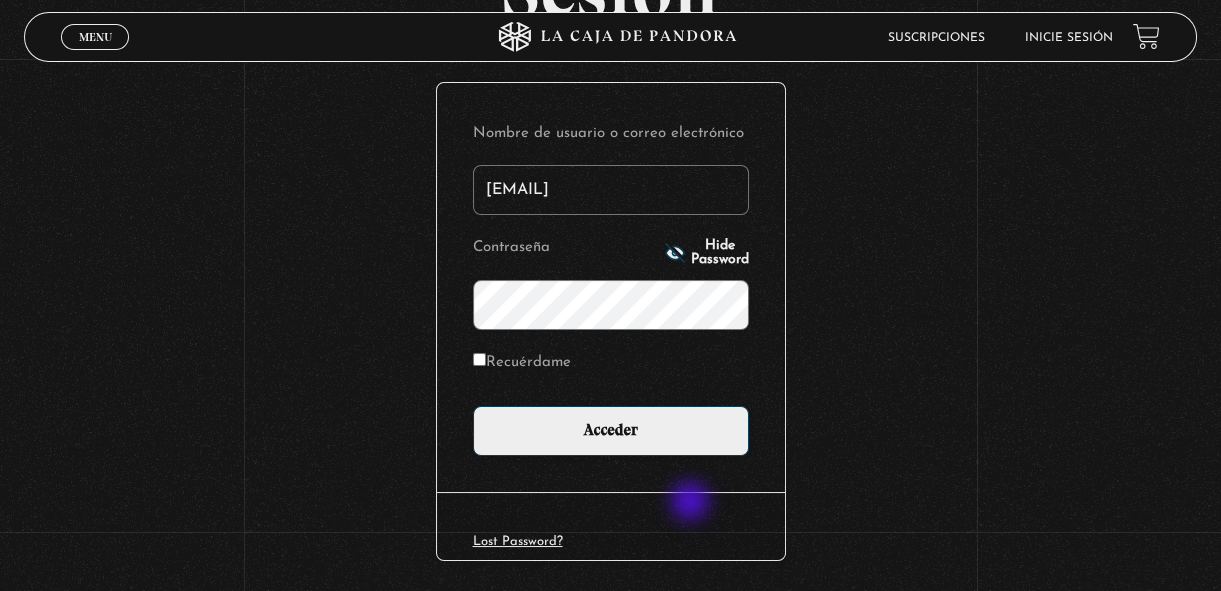 scroll, scrollTop: 208, scrollLeft: 0, axis: vertical 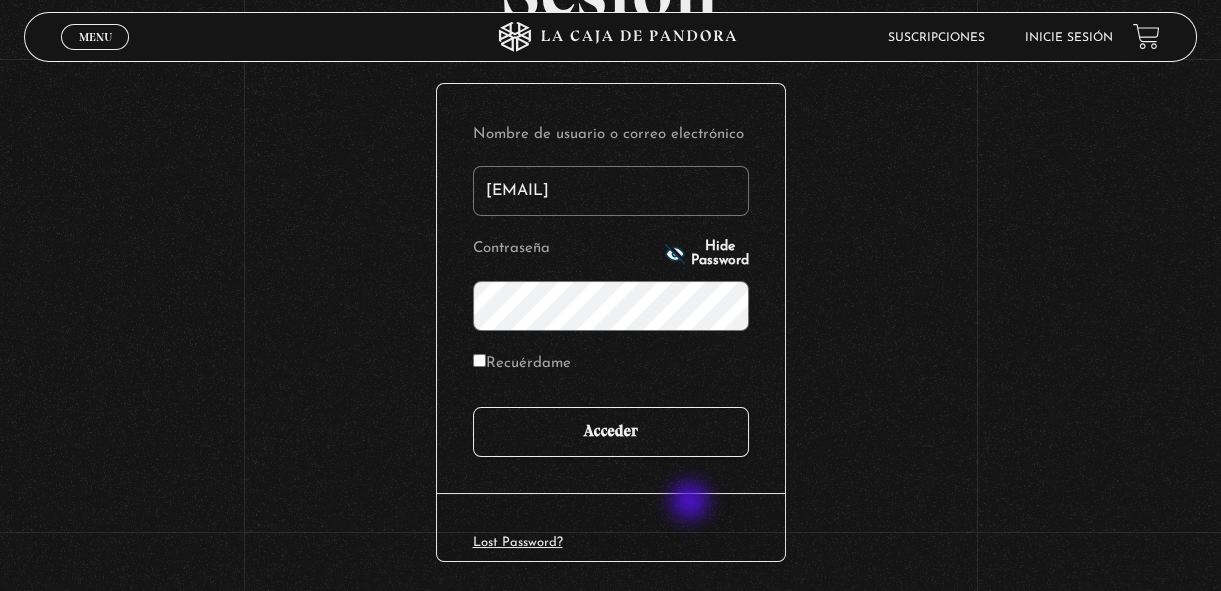 click on "Acceder" at bounding box center (611, 432) 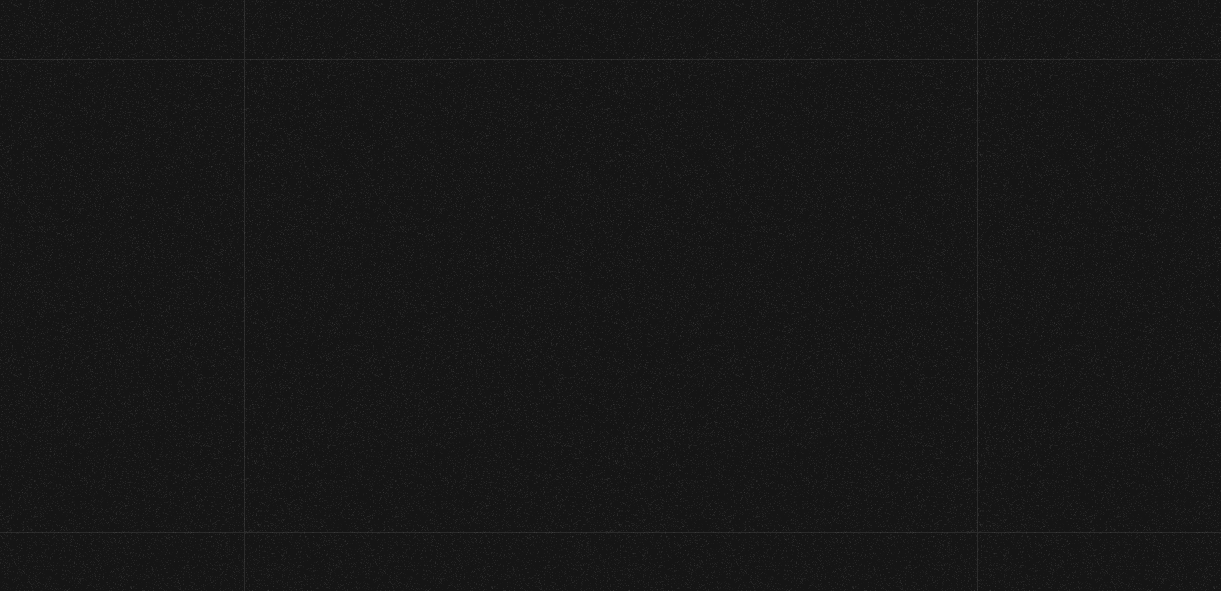 scroll, scrollTop: 0, scrollLeft: 0, axis: both 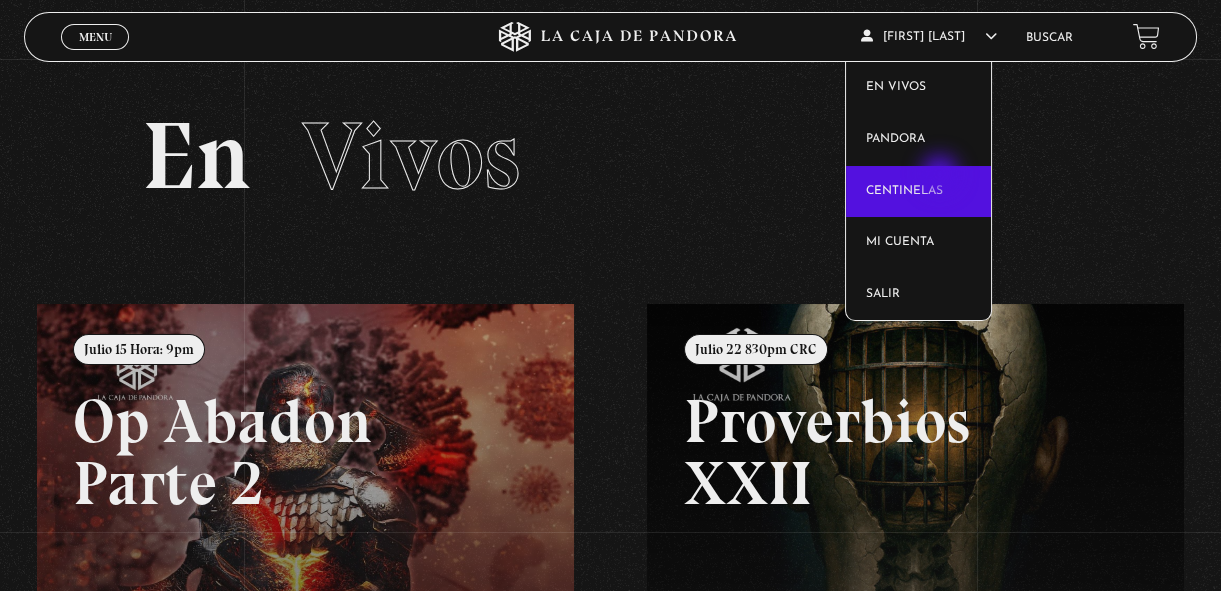 click on "Centinelas" at bounding box center (918, 192) 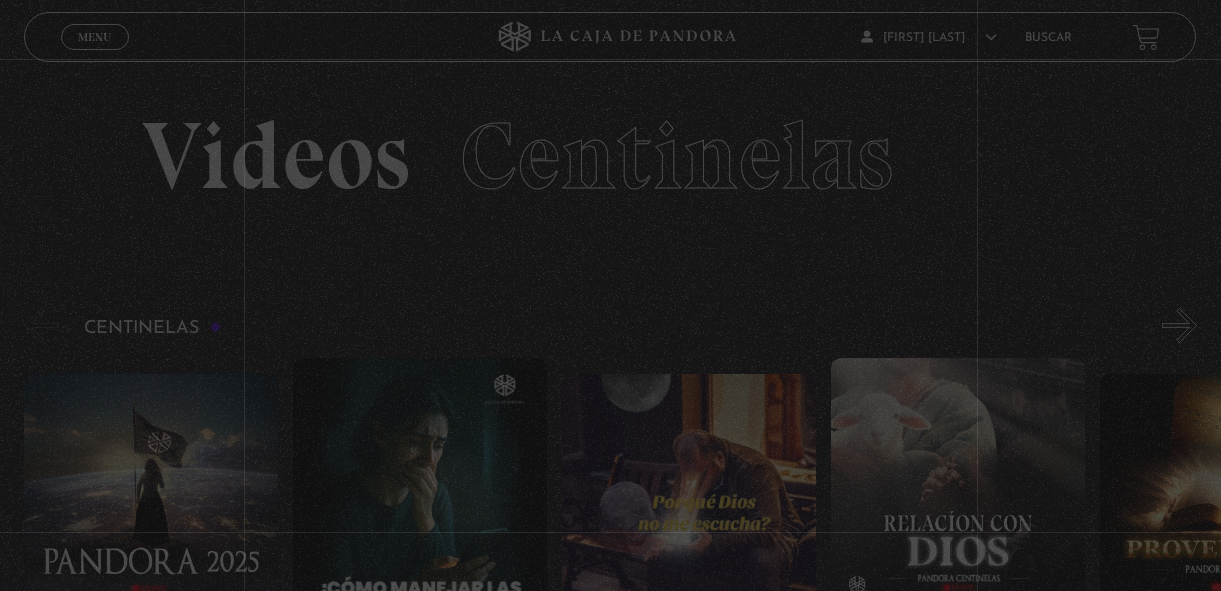 scroll, scrollTop: 0, scrollLeft: 0, axis: both 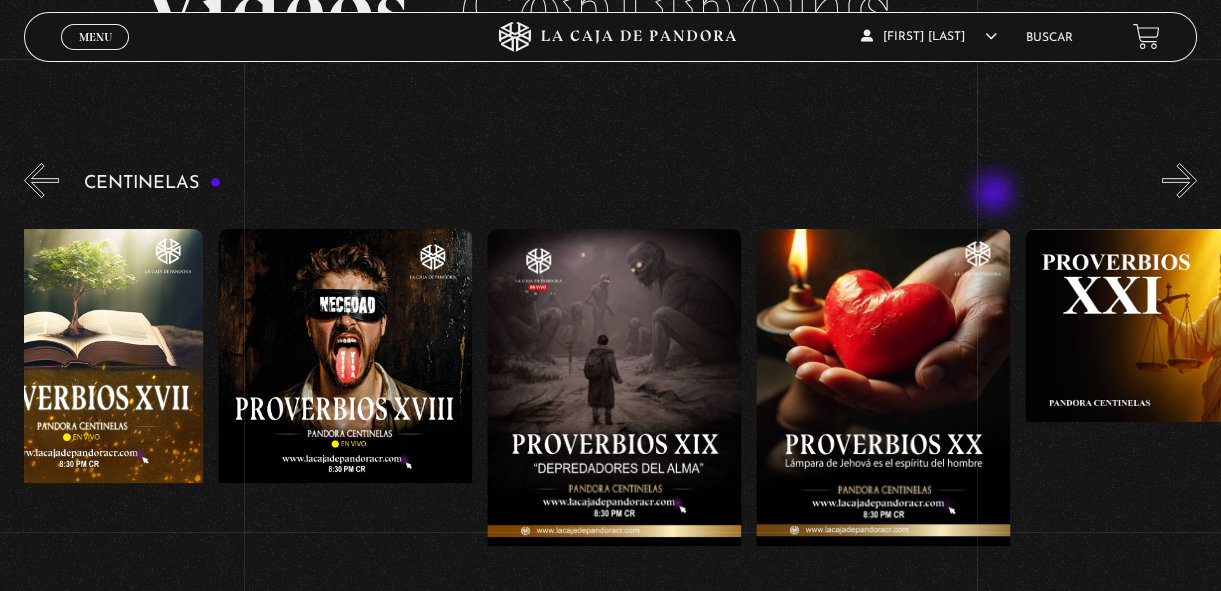 click at bounding box center [614, 409] 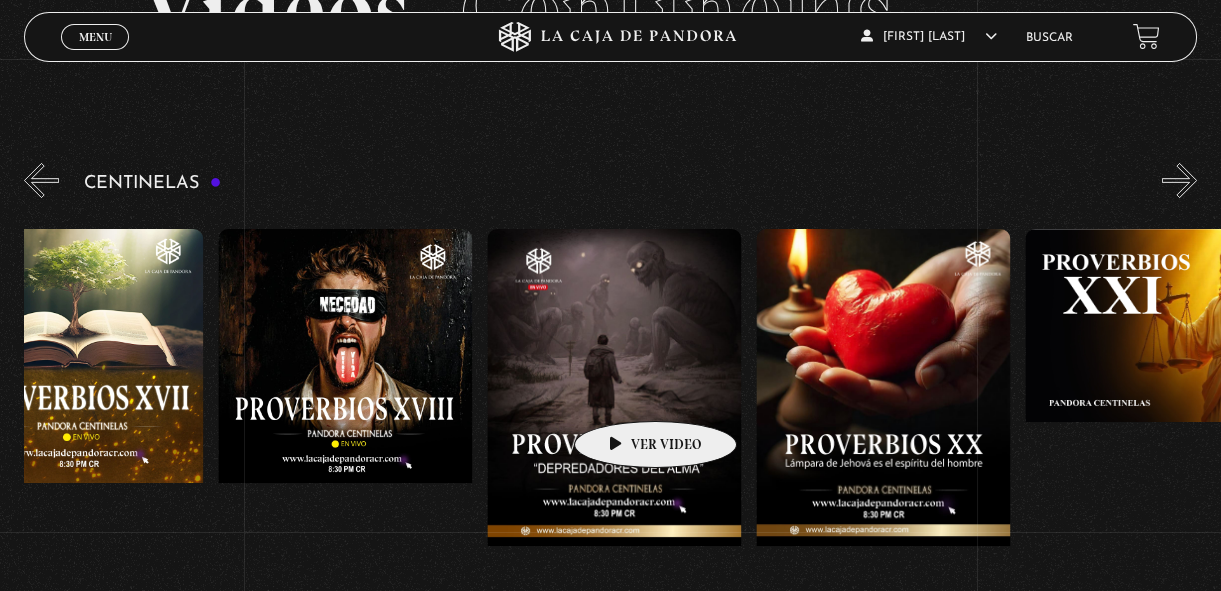 click at bounding box center [614, 409] 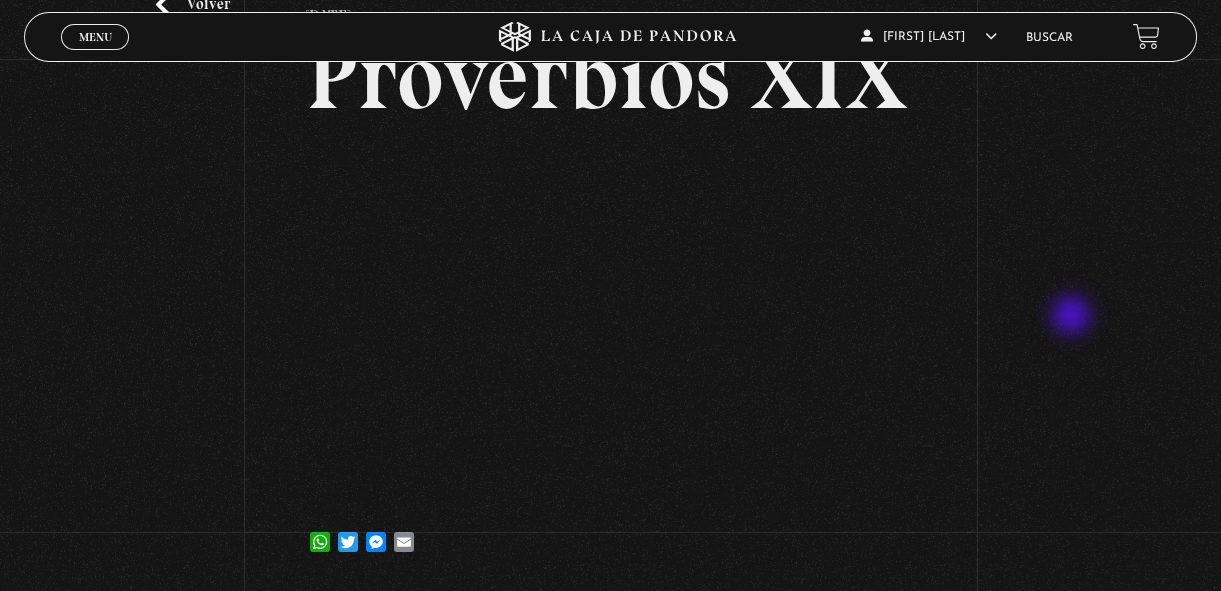 scroll, scrollTop: 126, scrollLeft: 0, axis: vertical 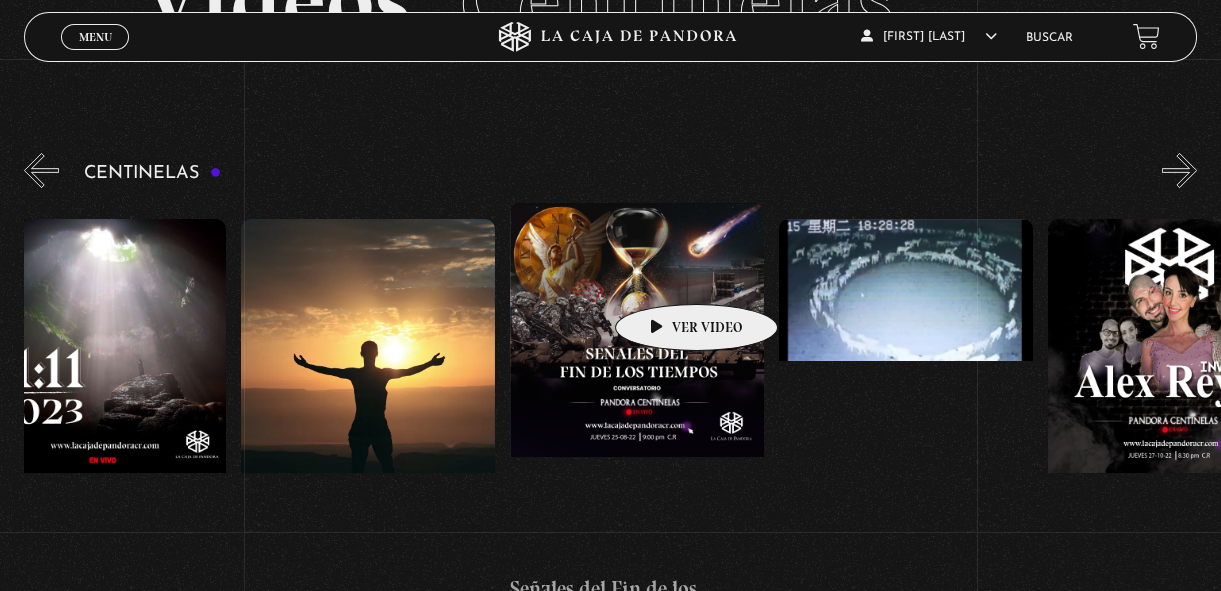 click on "«" at bounding box center [41, 170] 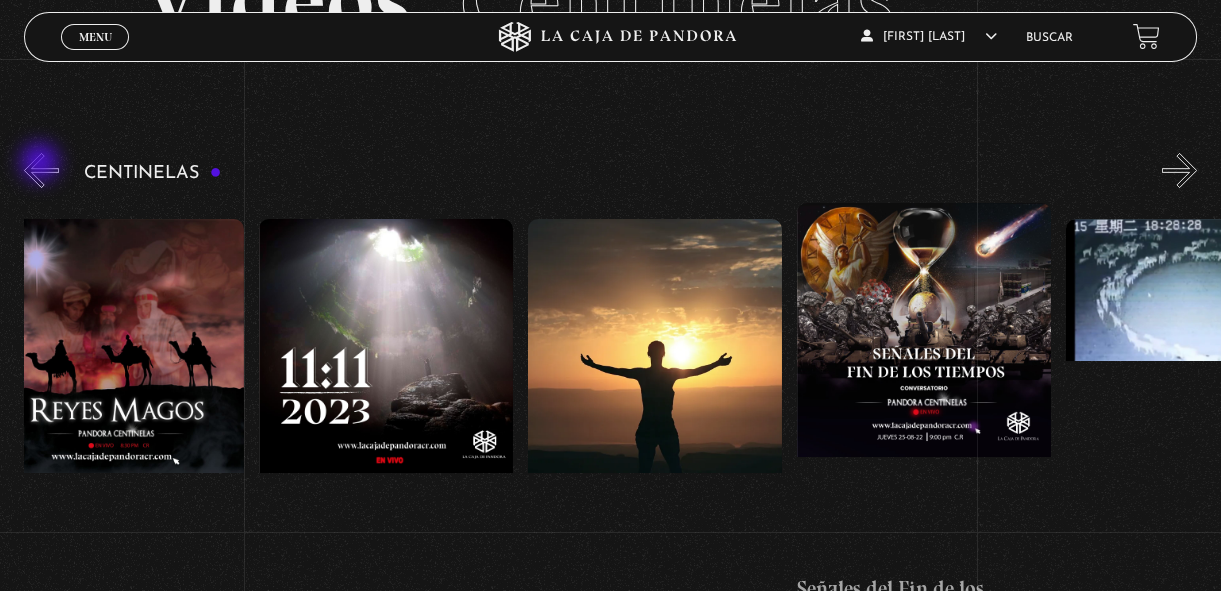scroll, scrollTop: 0, scrollLeft: 12369, axis: horizontal 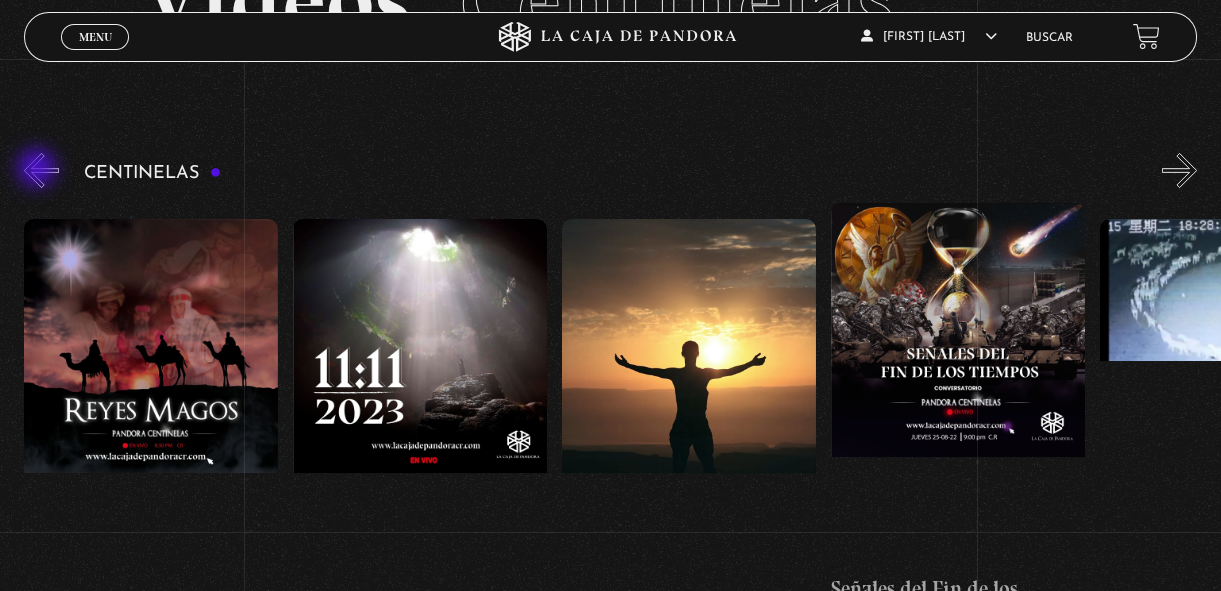click on "«" at bounding box center [41, 170] 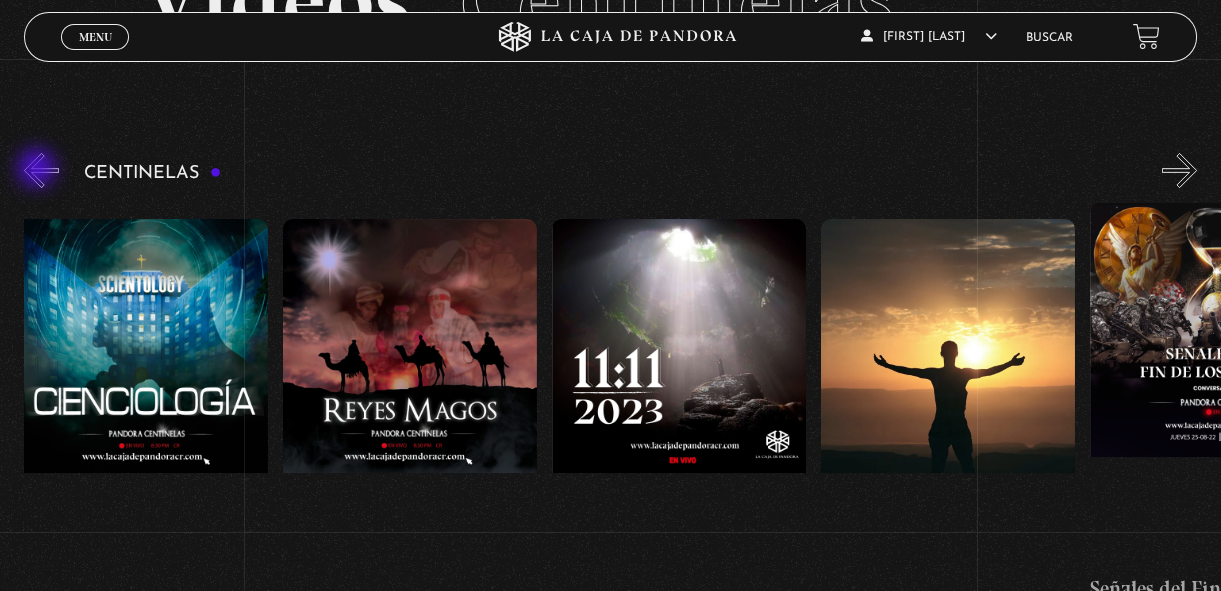 scroll, scrollTop: 0, scrollLeft: 12100, axis: horizontal 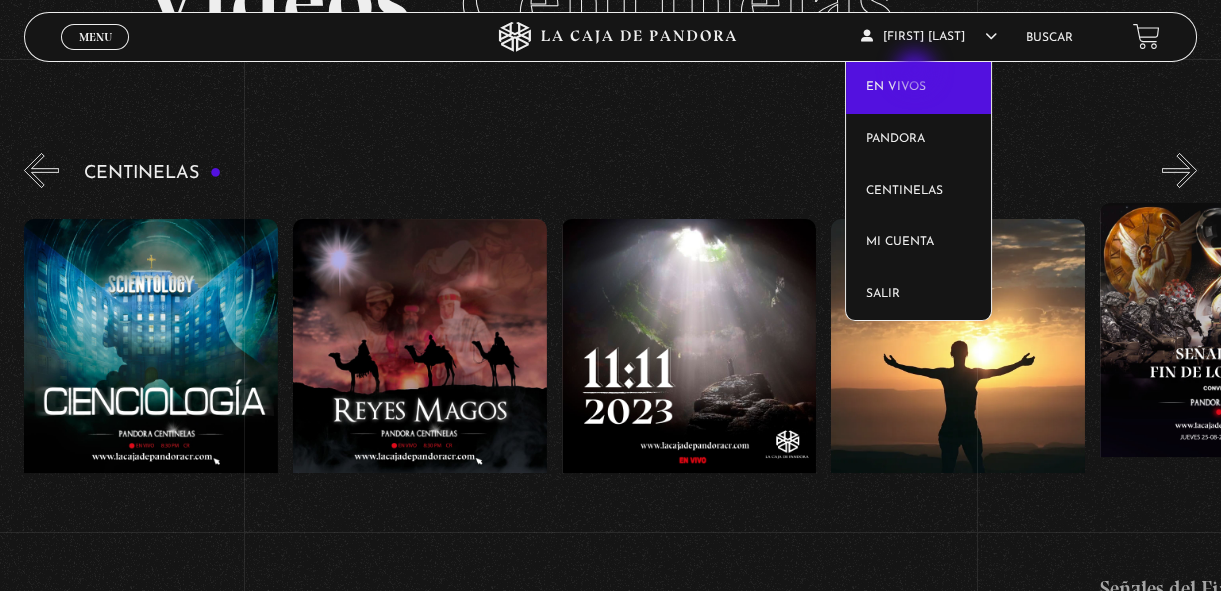 click on "En vivos" at bounding box center [918, 88] 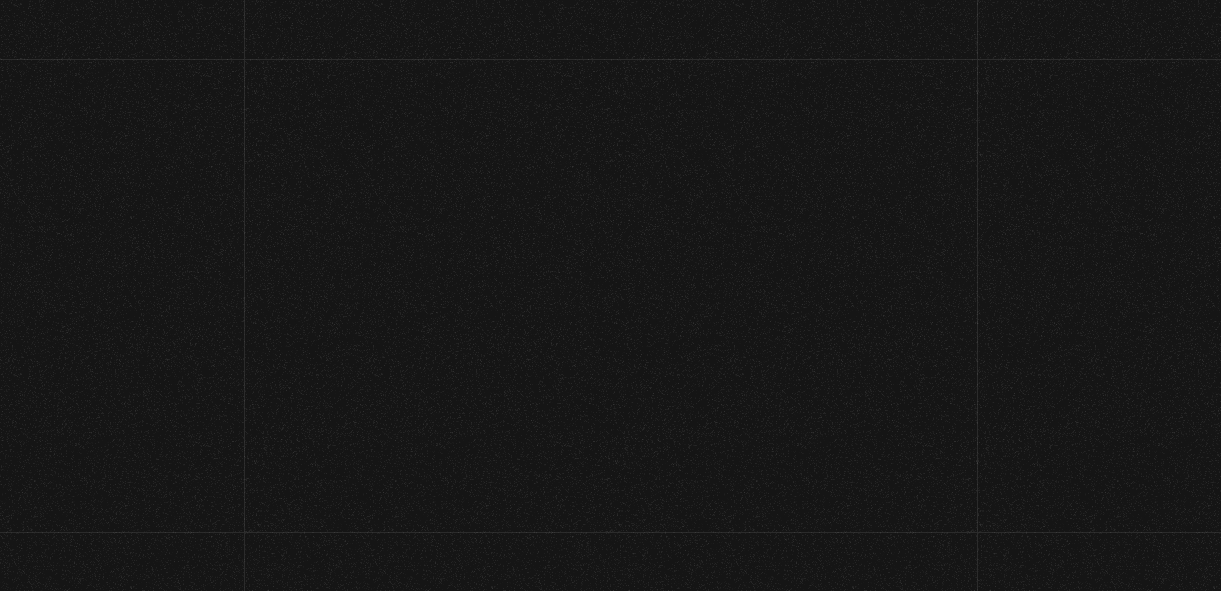 scroll, scrollTop: 0, scrollLeft: 0, axis: both 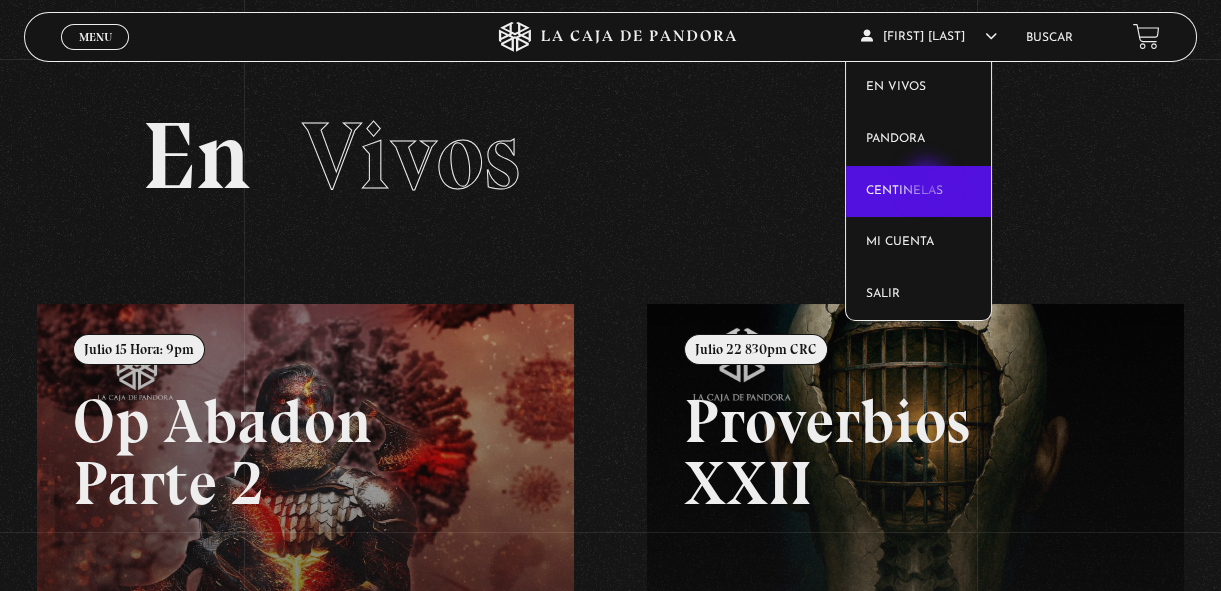 click on "Centinelas" at bounding box center [918, 192] 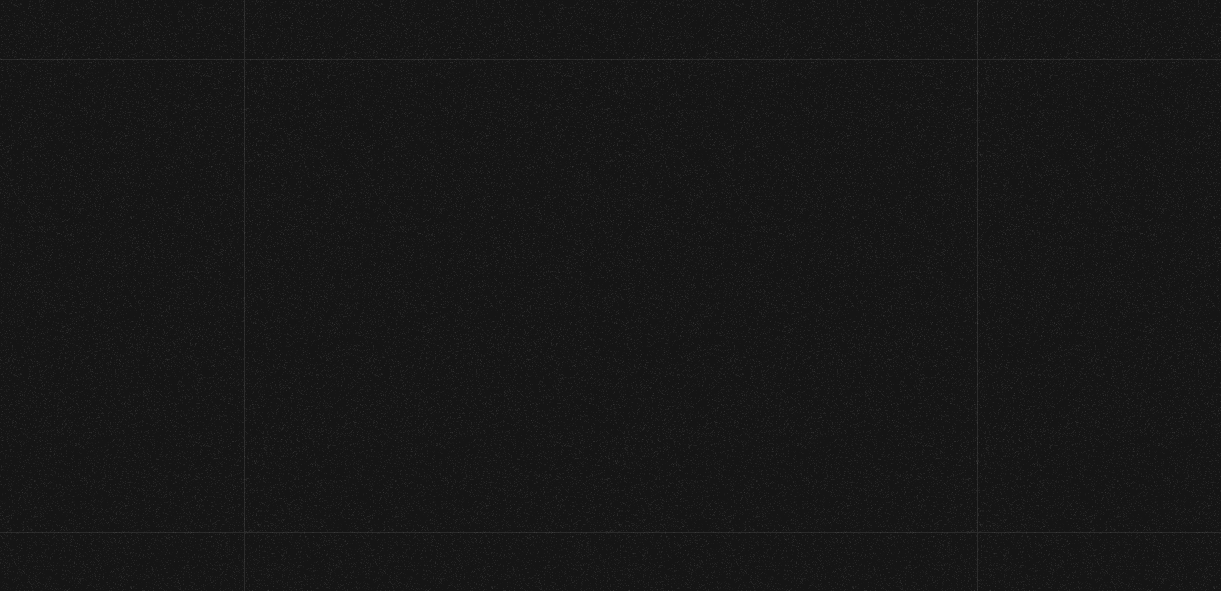 scroll, scrollTop: 0, scrollLeft: 0, axis: both 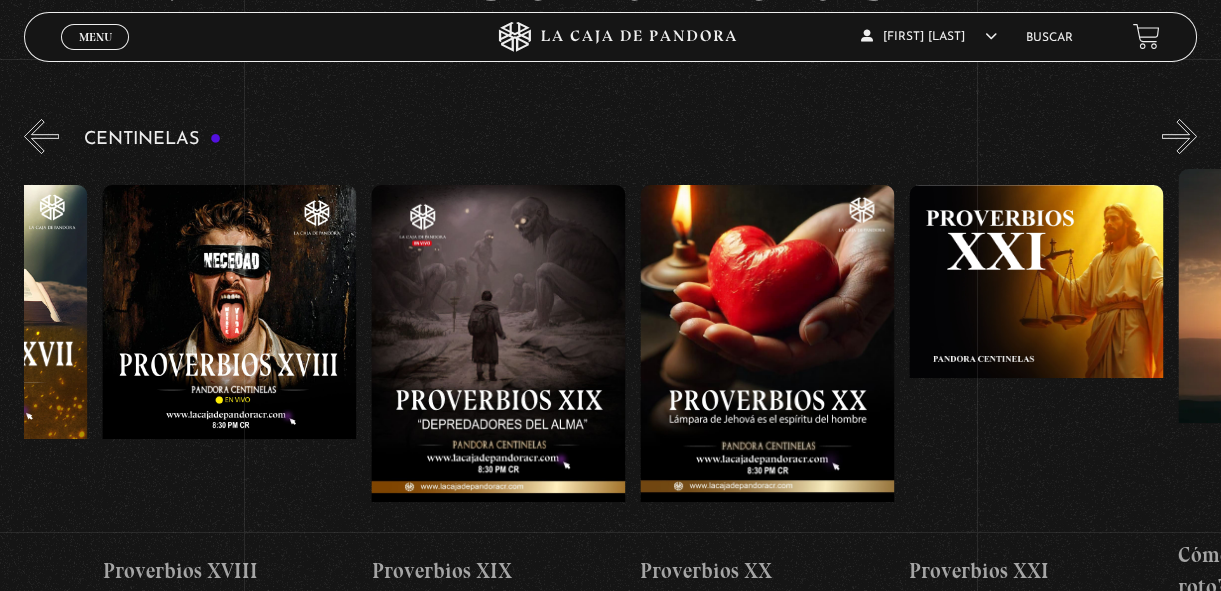 click at bounding box center [1036, 365] 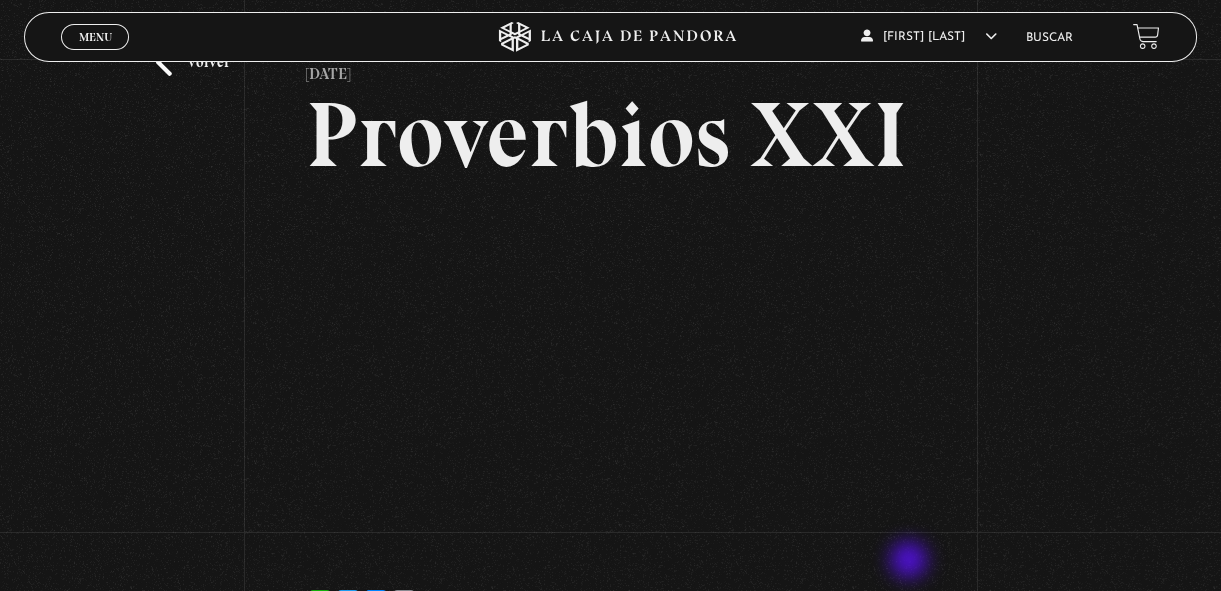 scroll, scrollTop: 74, scrollLeft: 0, axis: vertical 